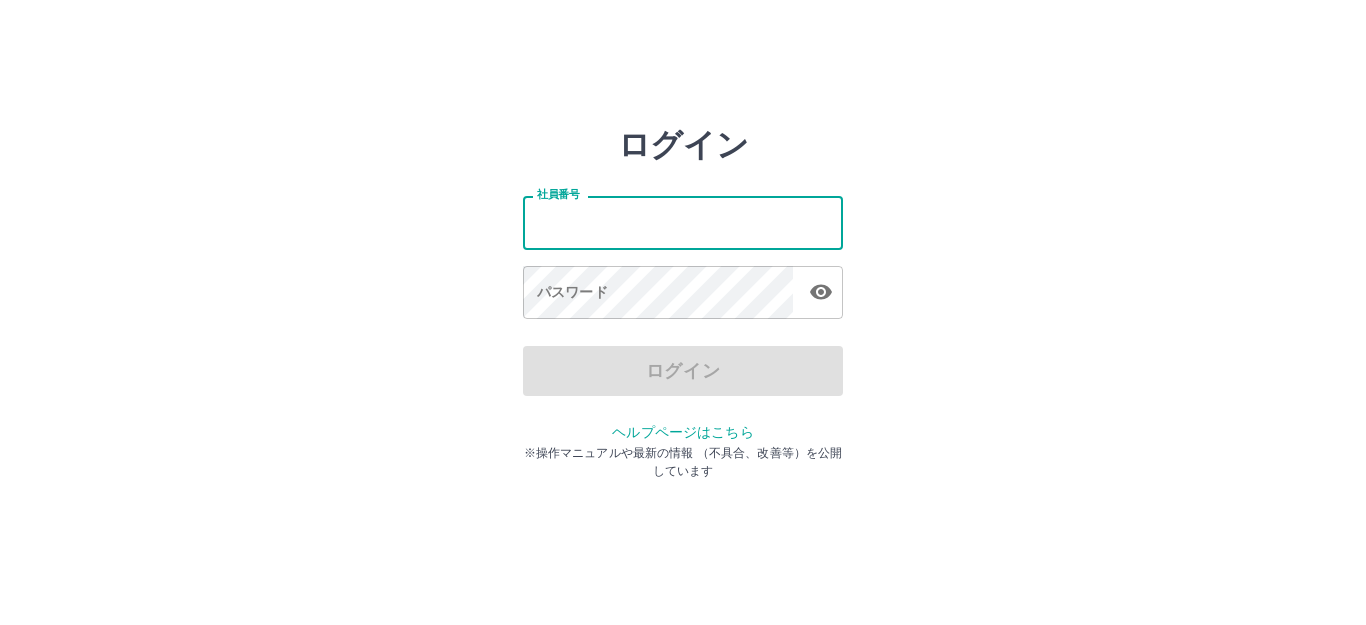 scroll, scrollTop: 0, scrollLeft: 0, axis: both 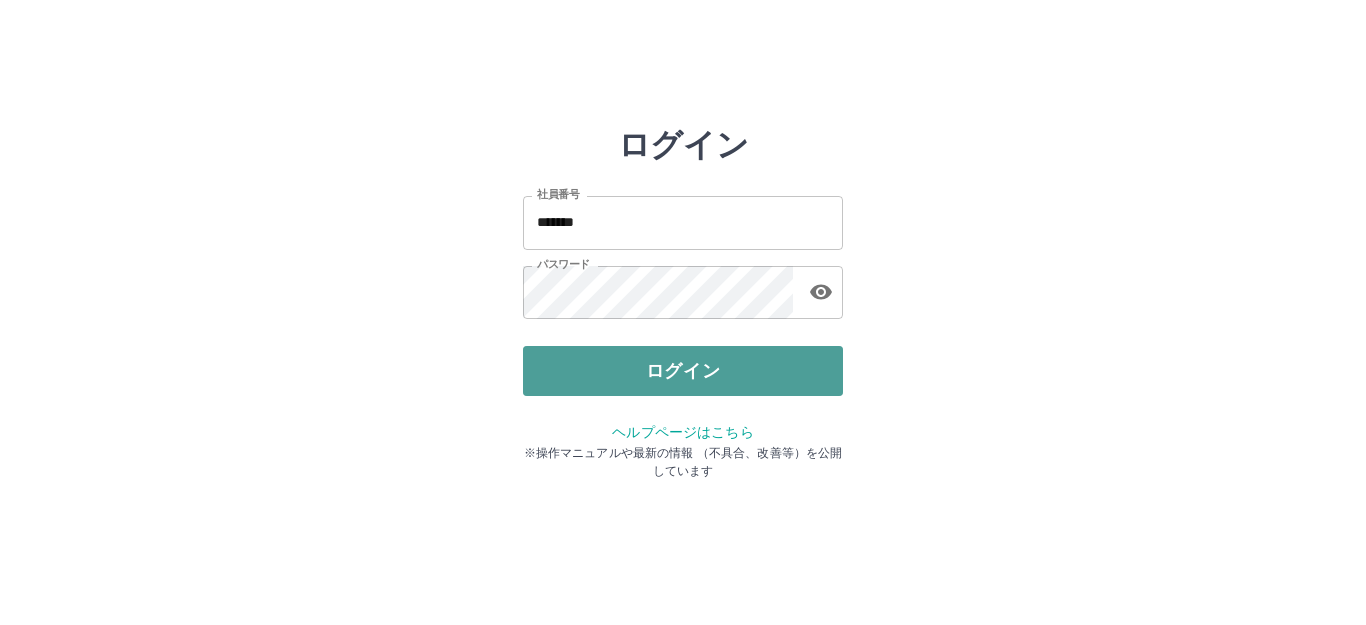click on "ログイン" at bounding box center [683, 371] 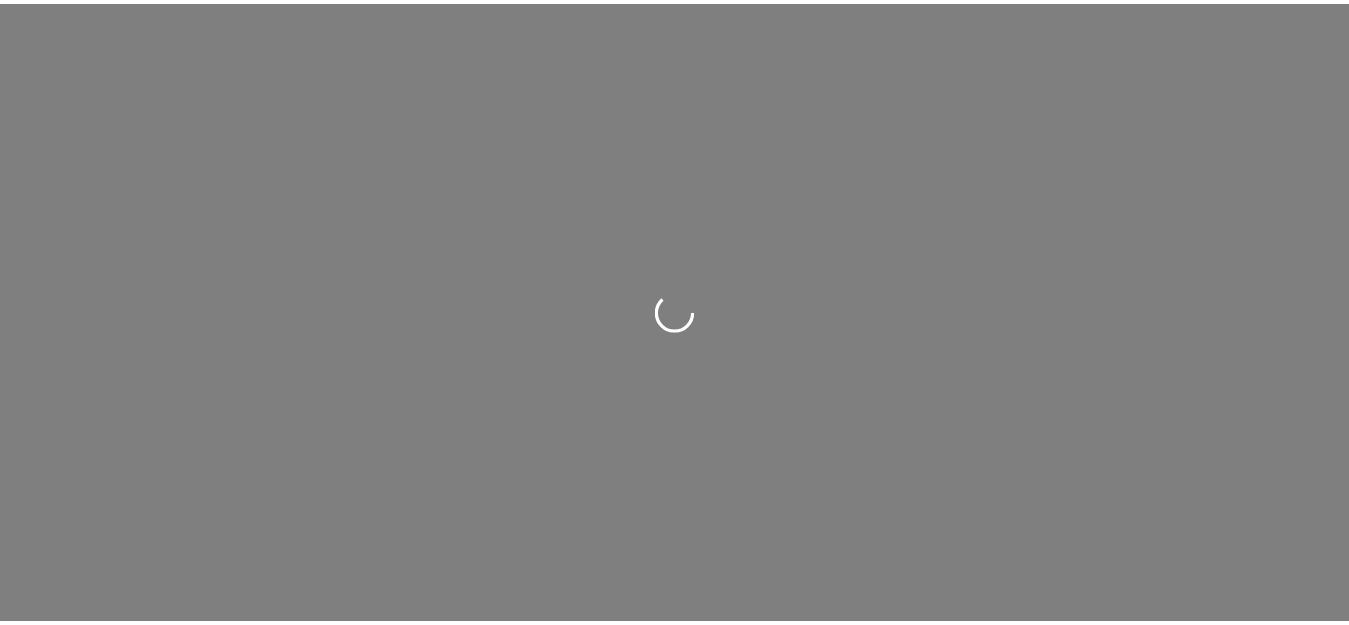 scroll, scrollTop: 0, scrollLeft: 0, axis: both 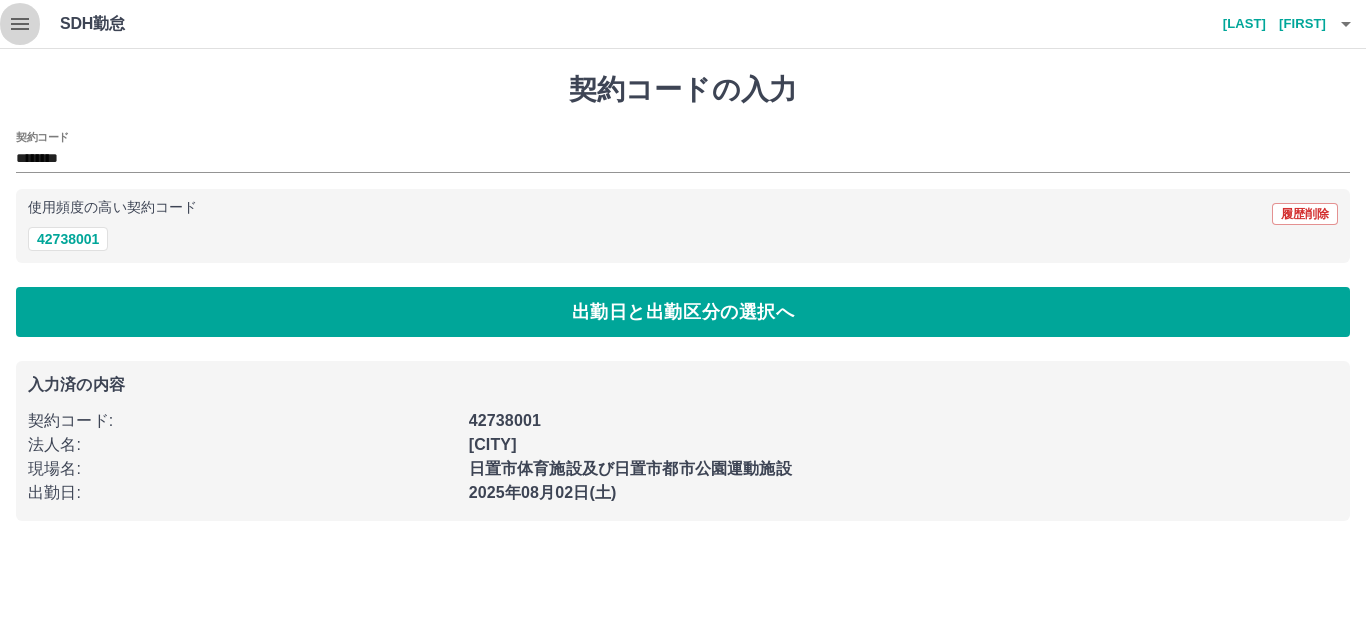 click 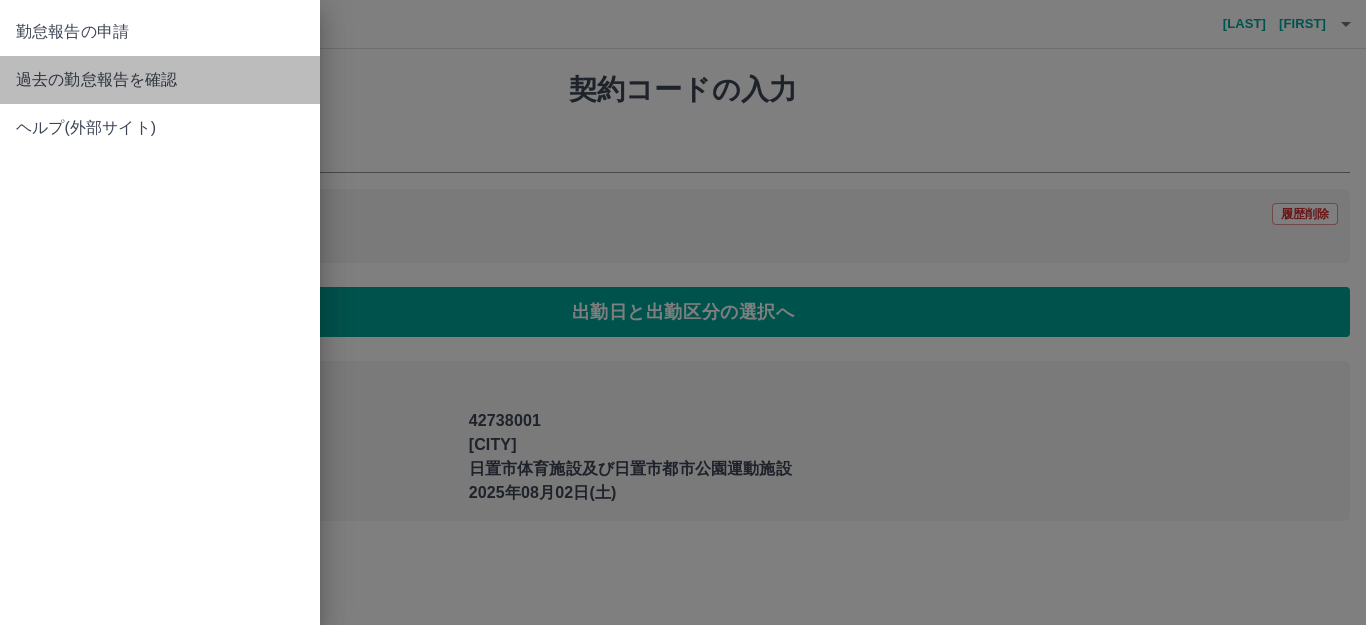 click on "過去の勤怠報告を確認" at bounding box center [160, 80] 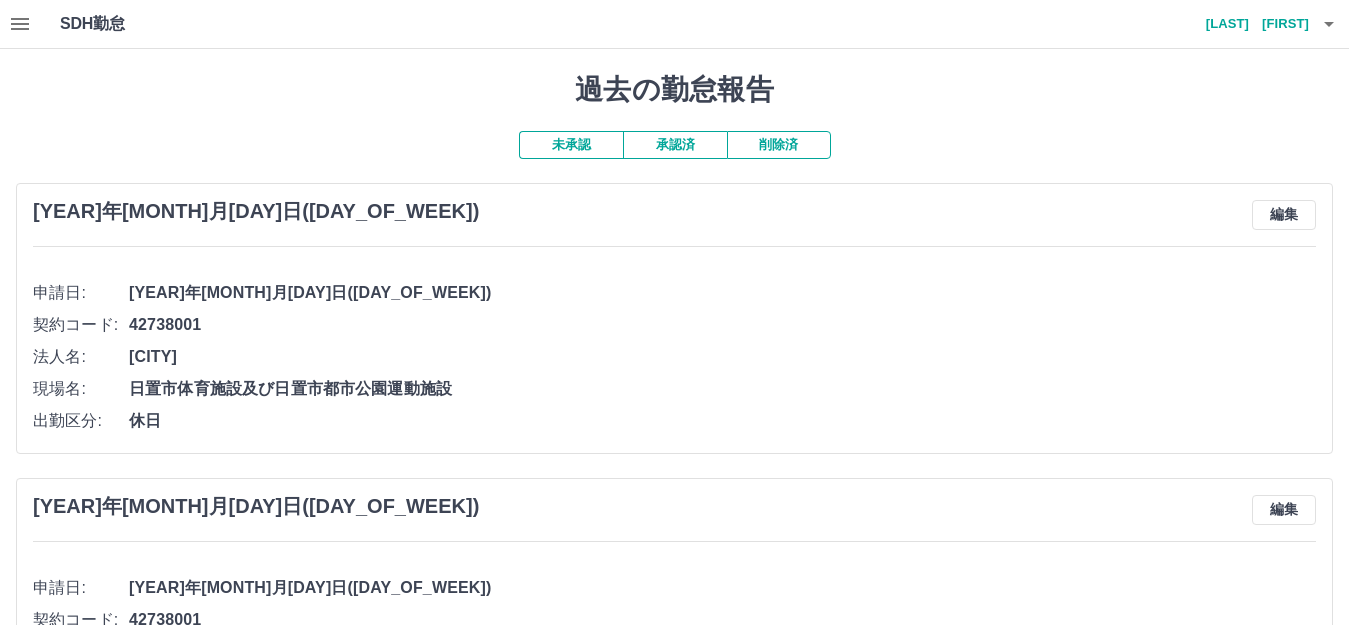 click on "承認済" at bounding box center (675, 145) 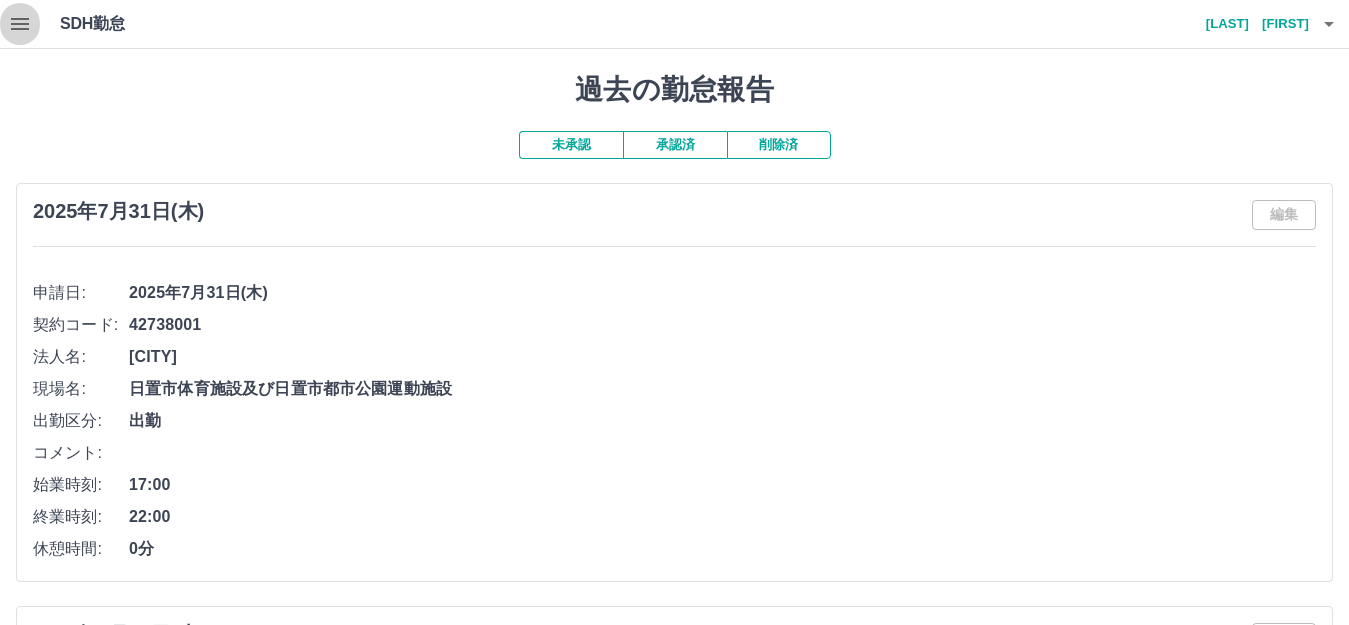click 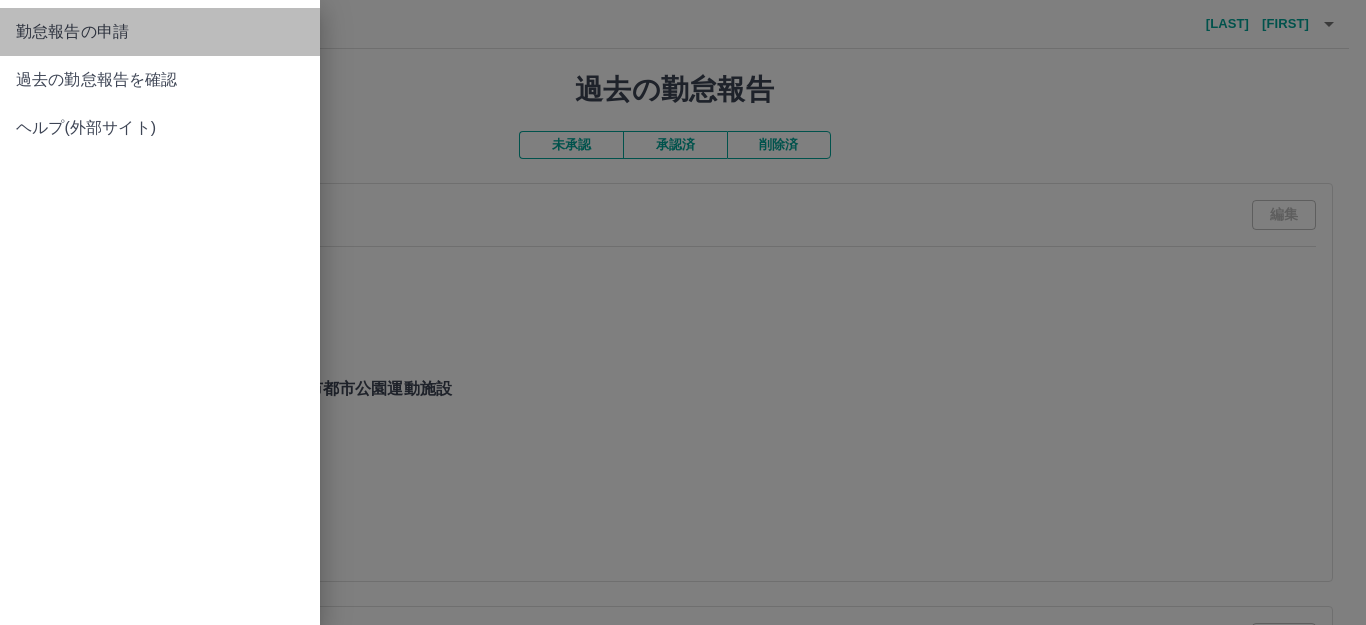 click on "勤怠報告の申請" at bounding box center [160, 32] 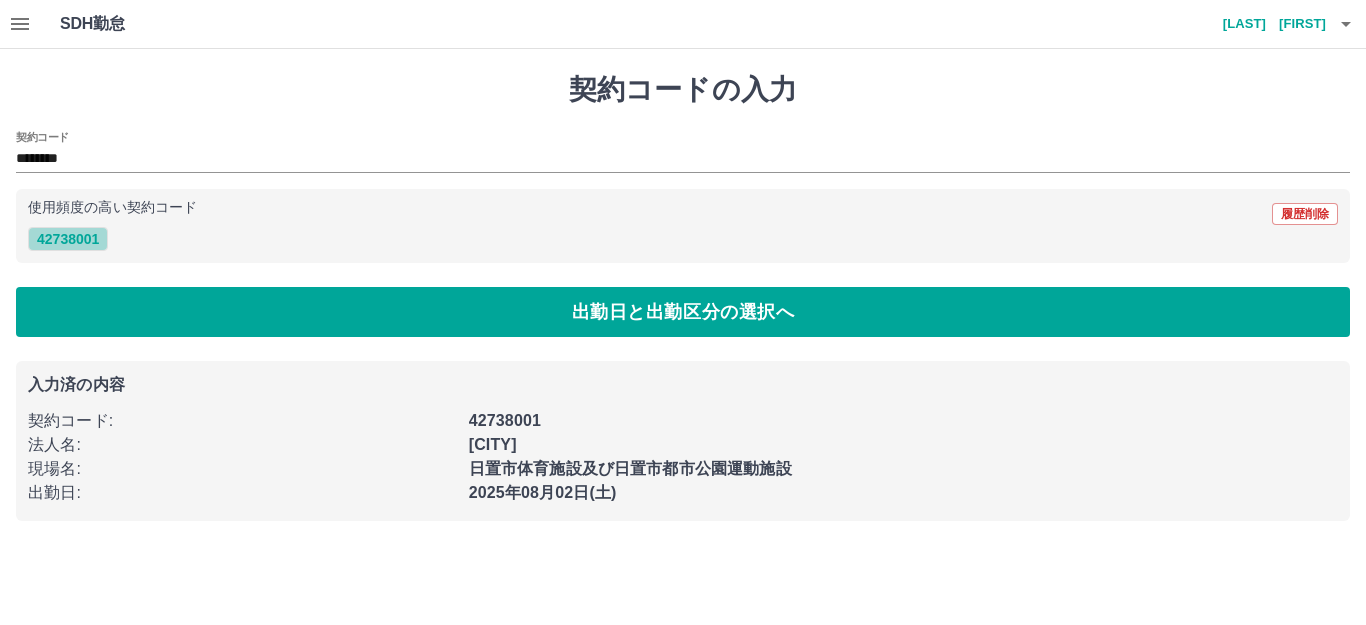 click on "42738001" at bounding box center (68, 239) 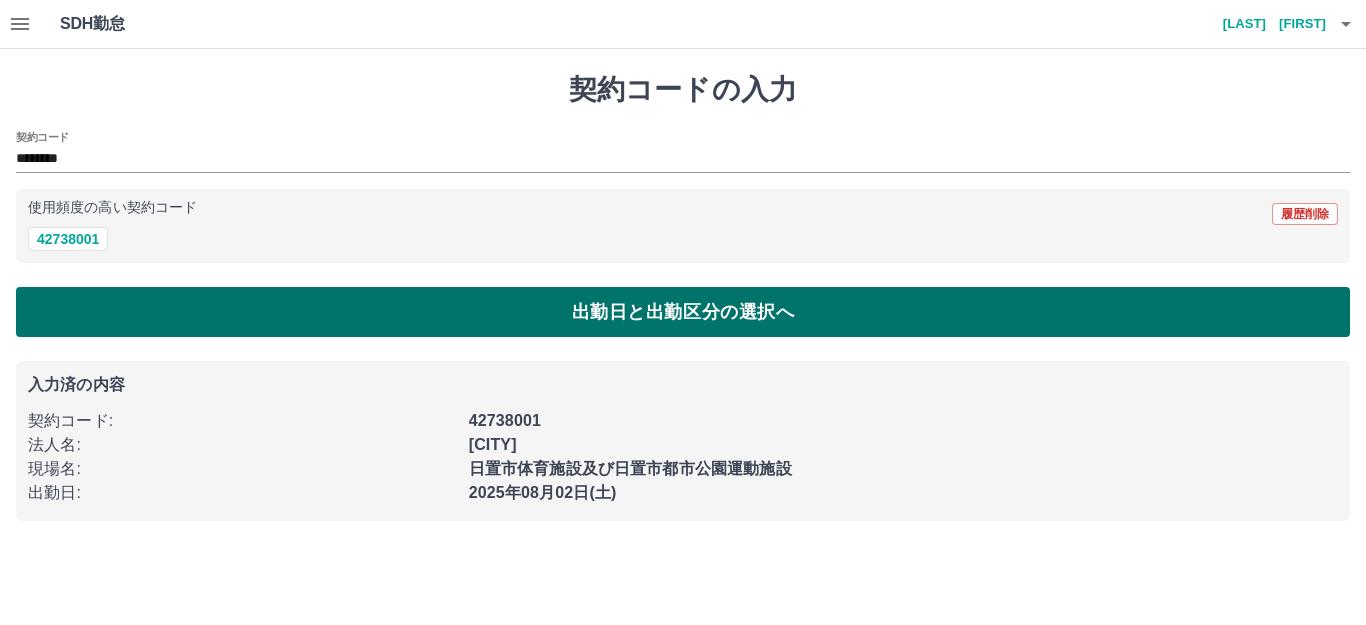 click on "出勤日と出勤区分の選択へ" at bounding box center (683, 312) 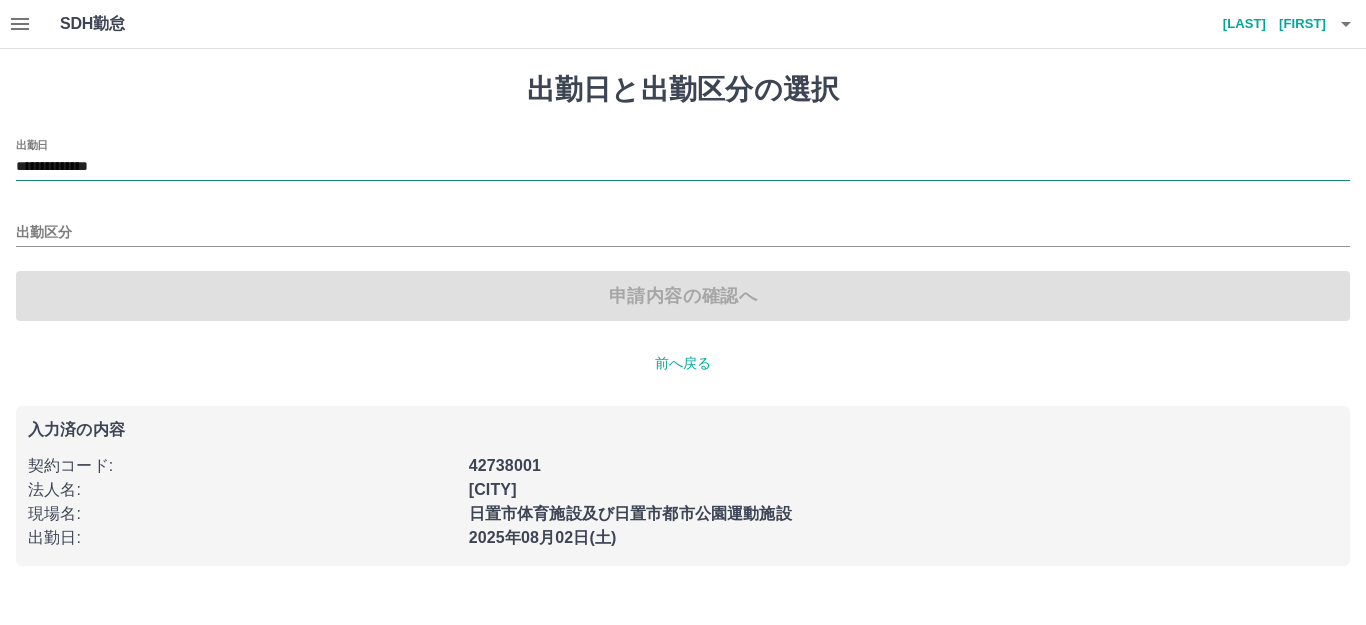 click on "**********" at bounding box center [683, 167] 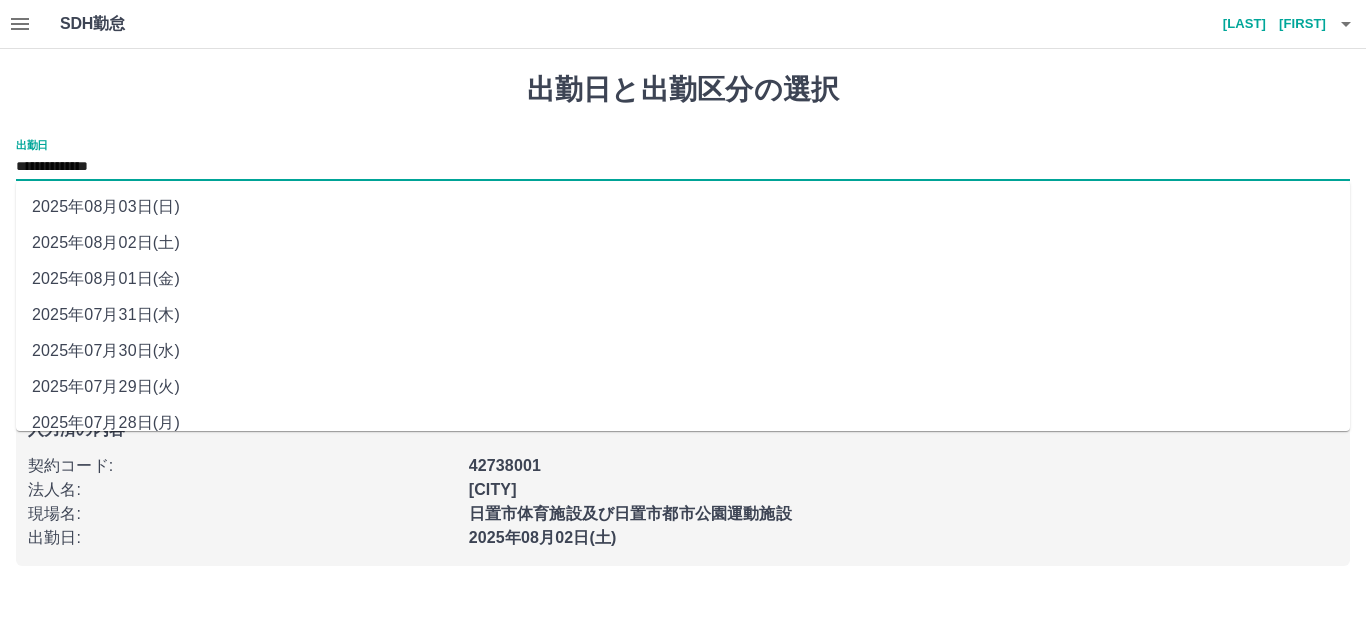 click on "2025年08月01日(金)" at bounding box center (683, 279) 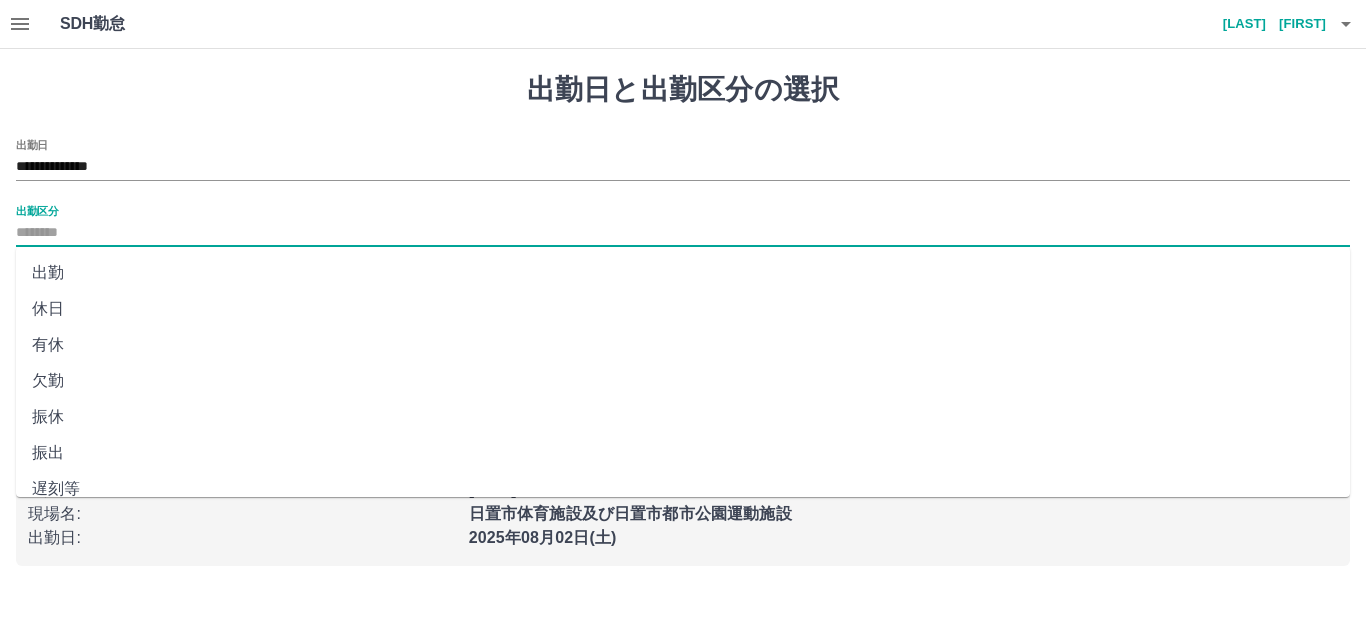 click on "出勤区分" at bounding box center [683, 233] 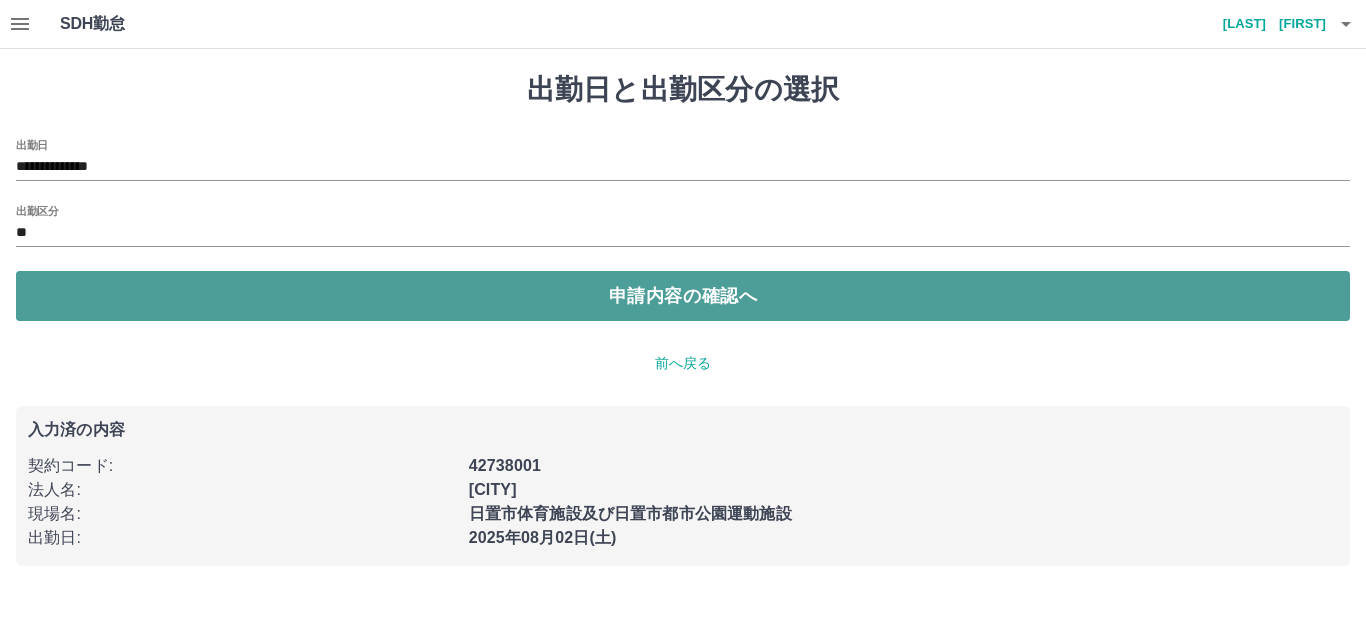 click on "申請内容の確認へ" at bounding box center [683, 296] 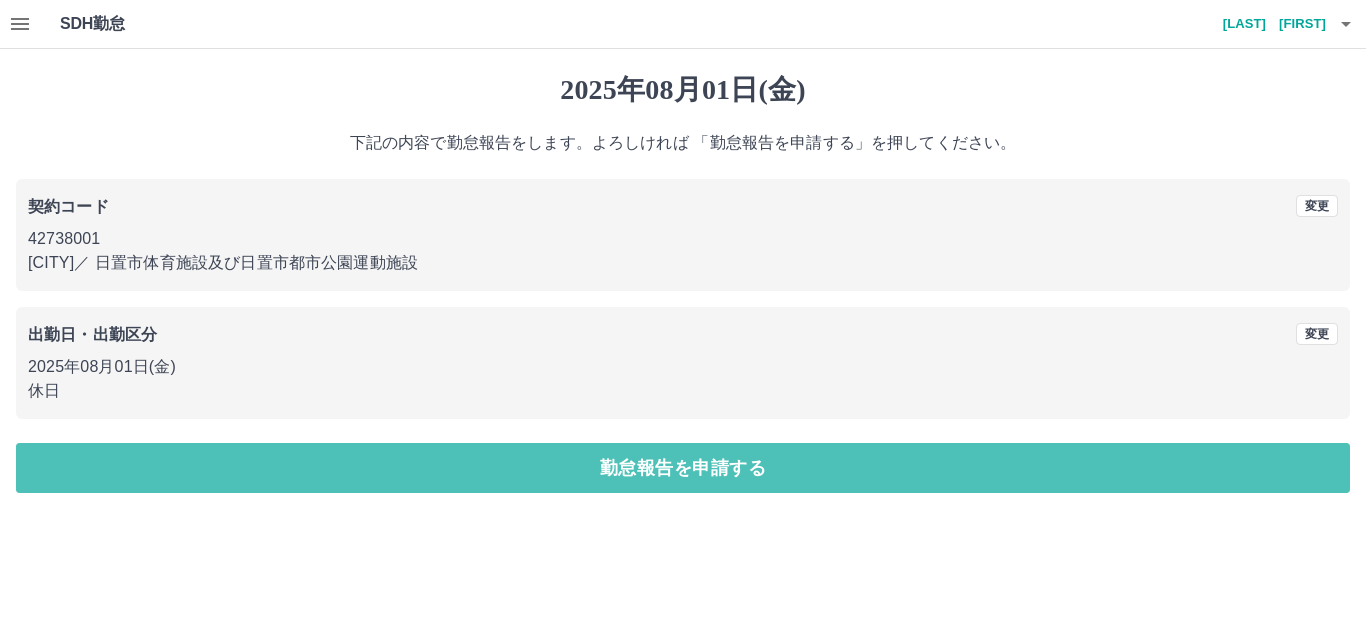 click on "勤怠報告を申請する" at bounding box center (683, 468) 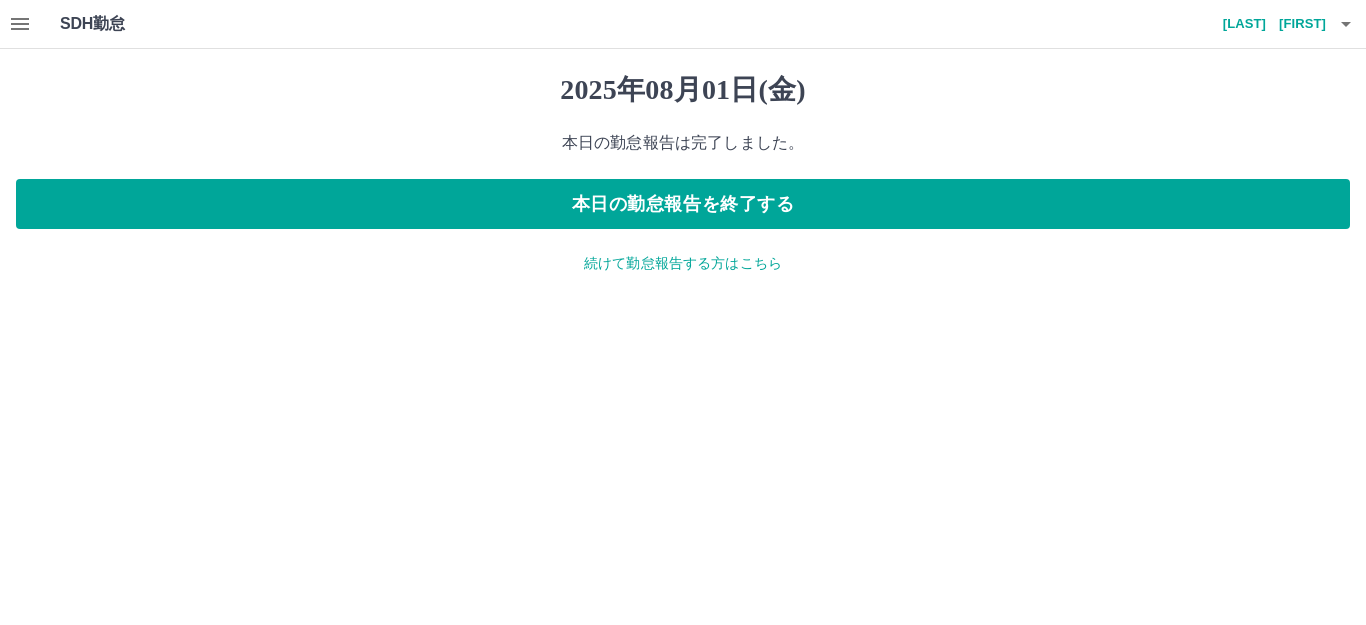 click on "続けて勤怠報告する方はこちら" at bounding box center [683, 263] 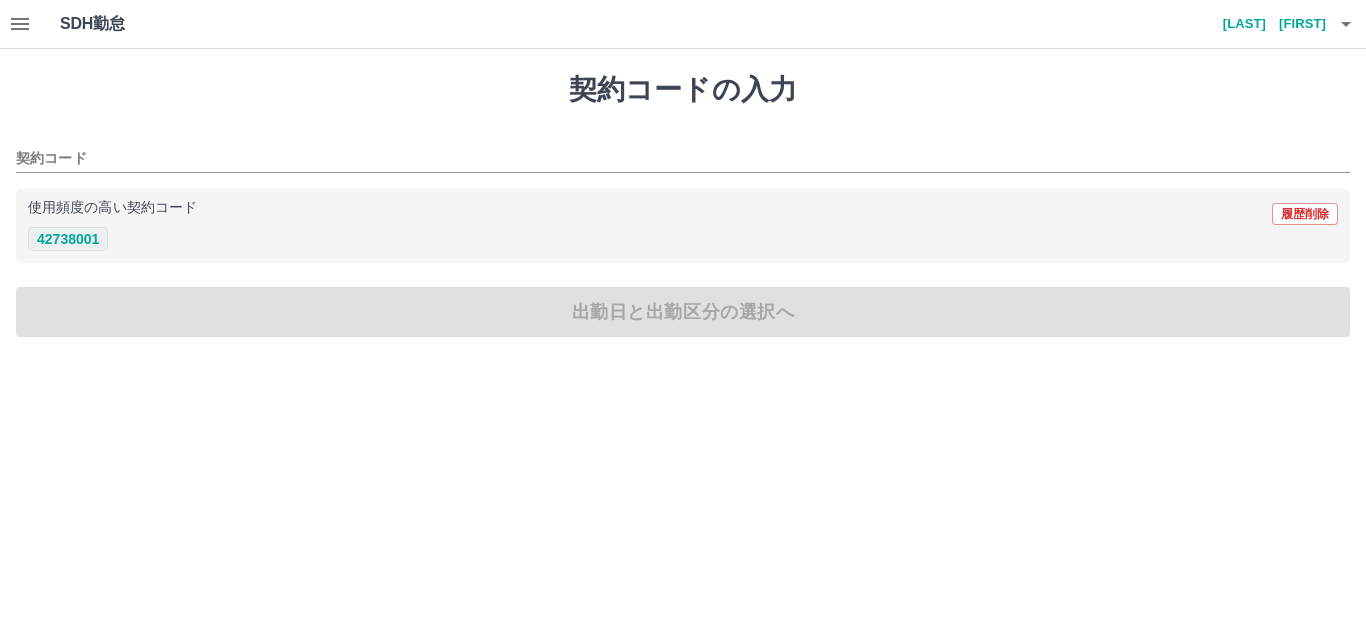 click on "42738001" at bounding box center [68, 239] 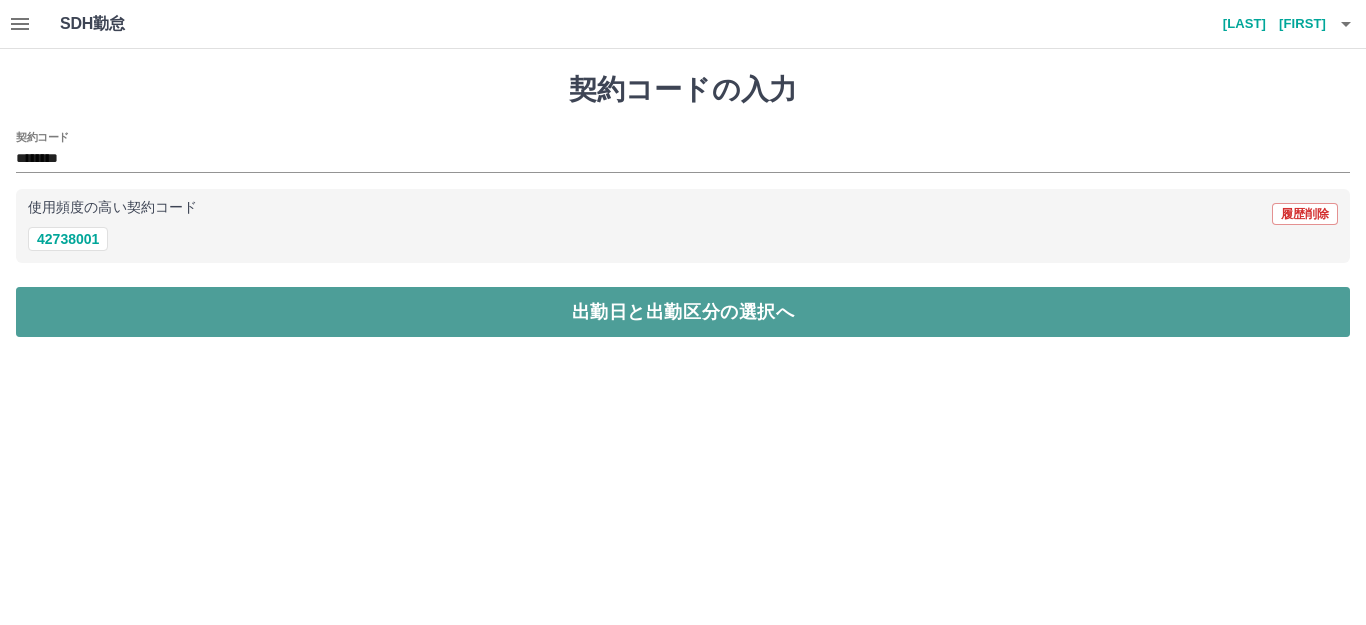 click on "出勤日と出勤区分の選択へ" at bounding box center (683, 312) 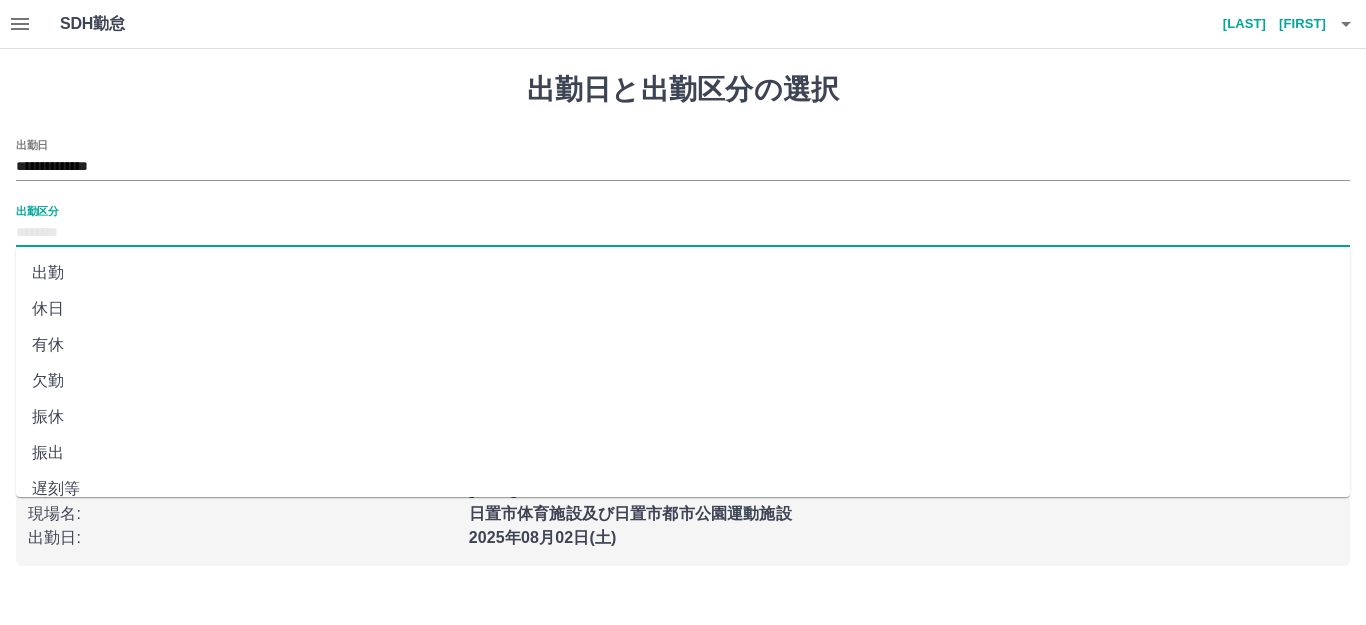 click on "出勤区分" at bounding box center [683, 233] 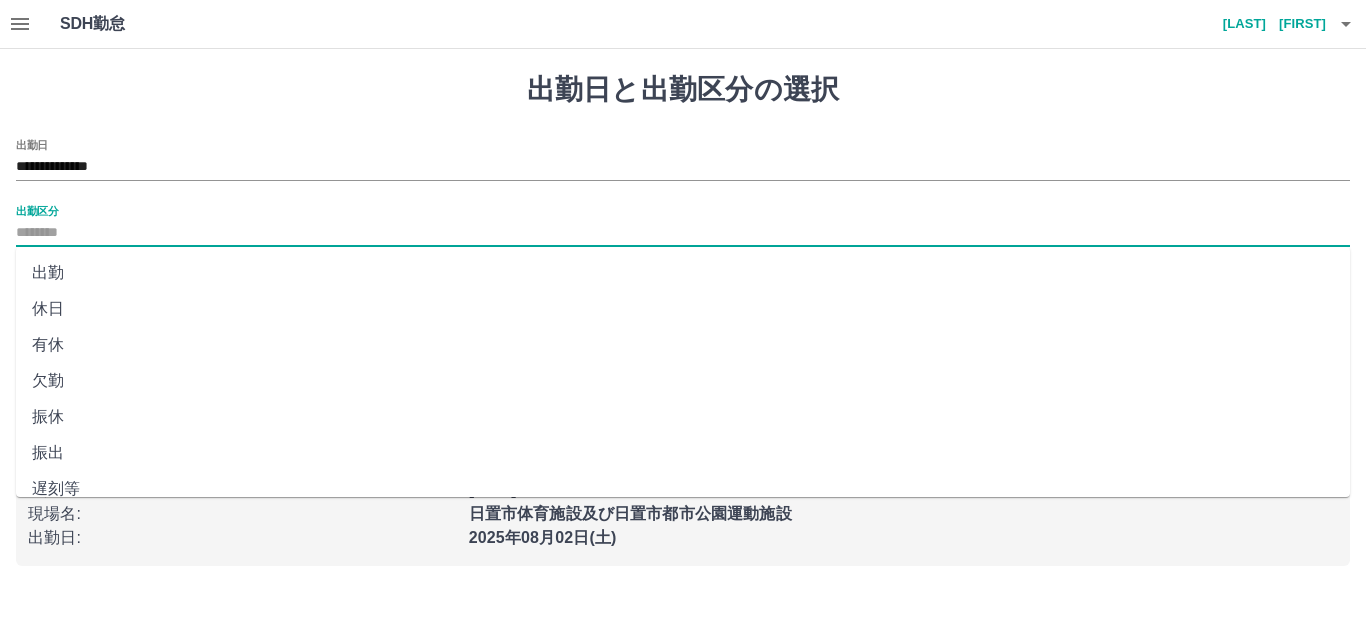 click on "出勤" at bounding box center [683, 273] 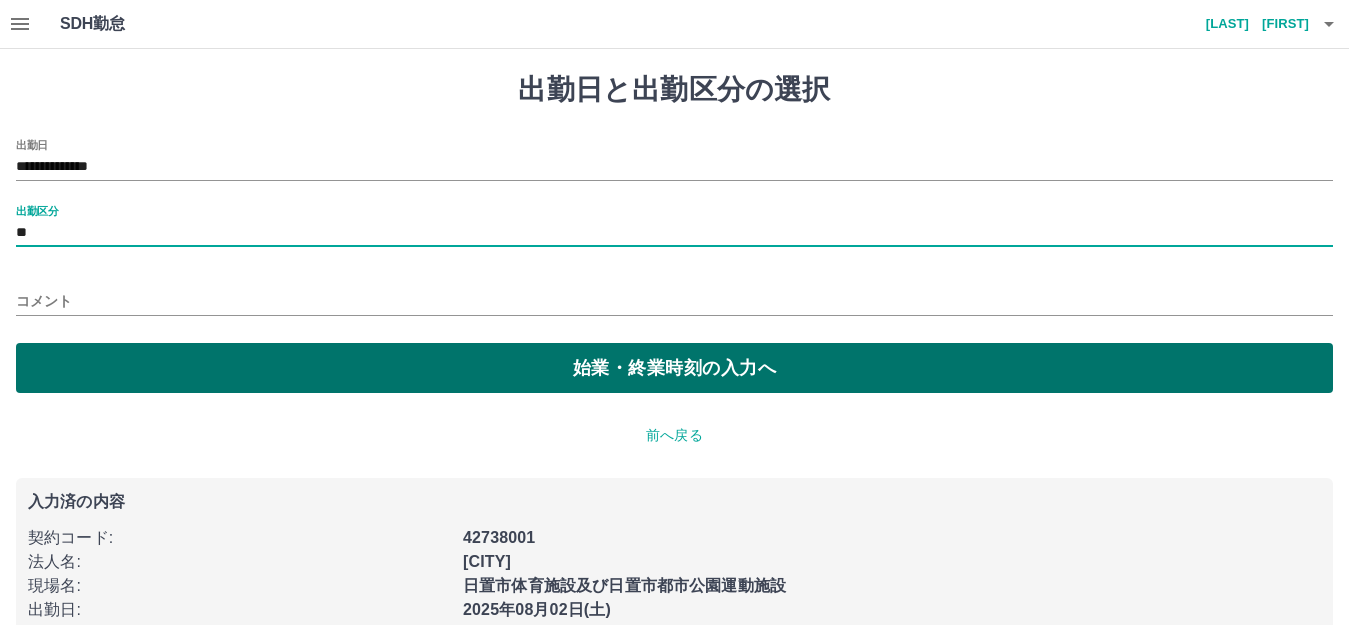 click on "始業・終業時刻の入力へ" at bounding box center (674, 368) 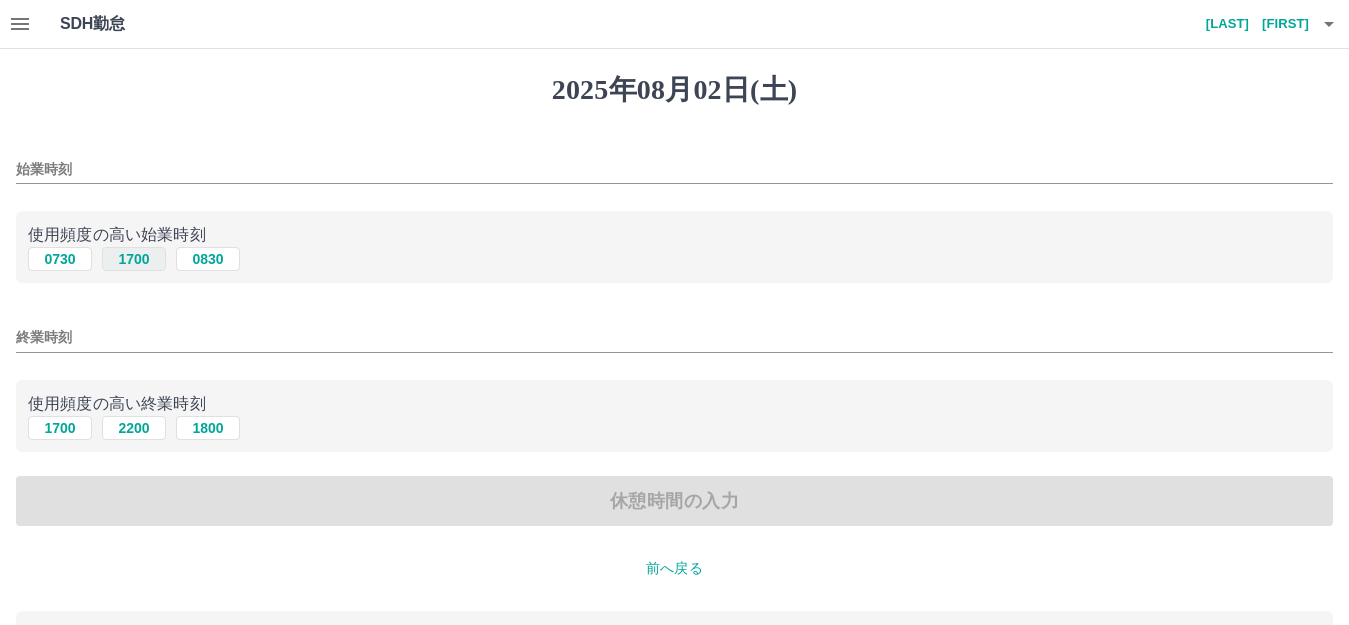 click on "1700" at bounding box center (134, 259) 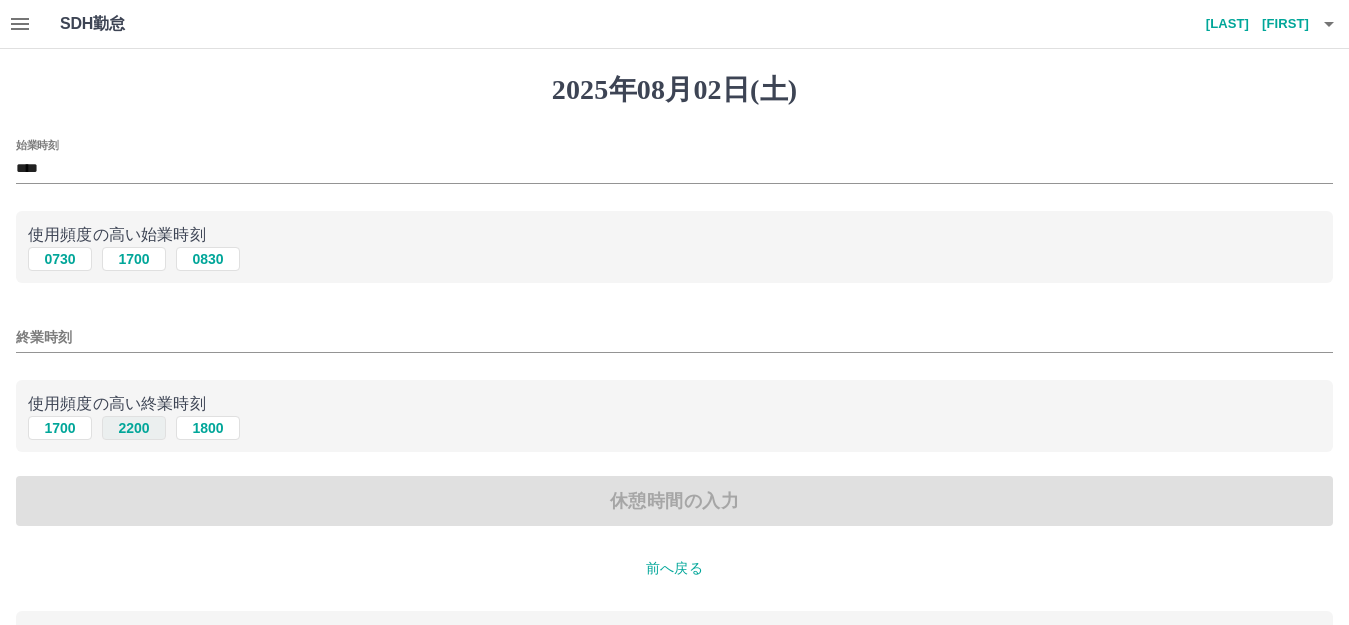 click on "2200" at bounding box center (134, 428) 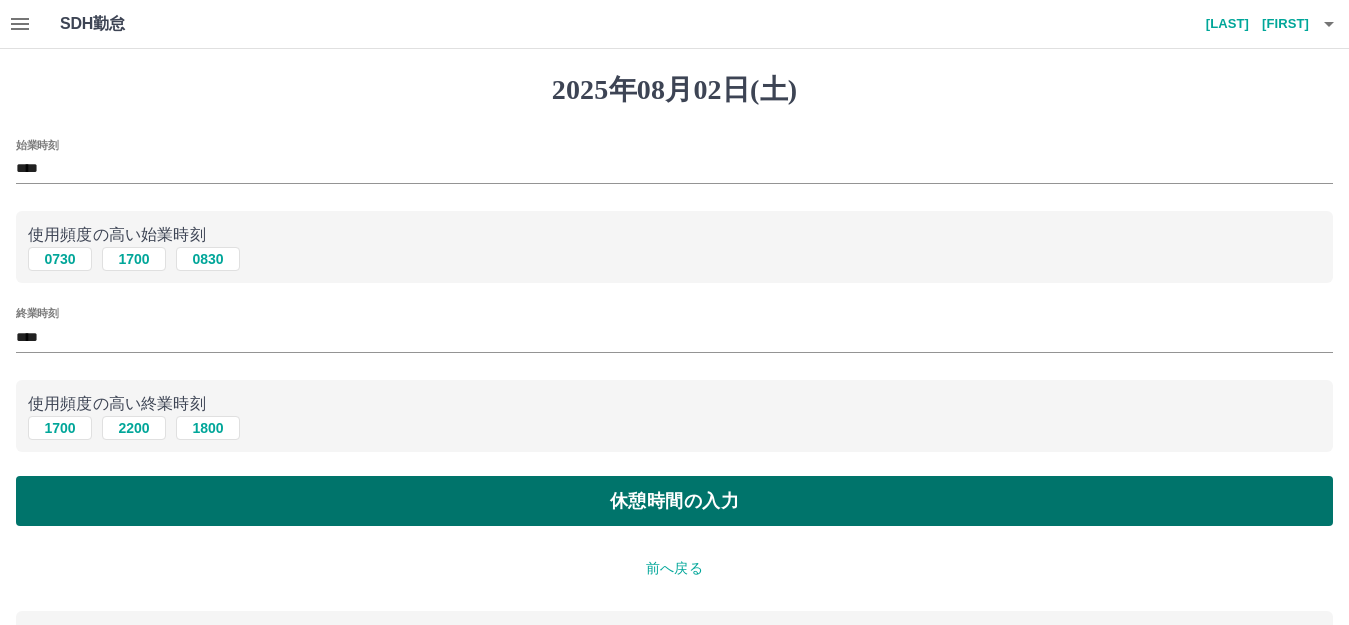 click on "休憩時間の入力" at bounding box center (674, 501) 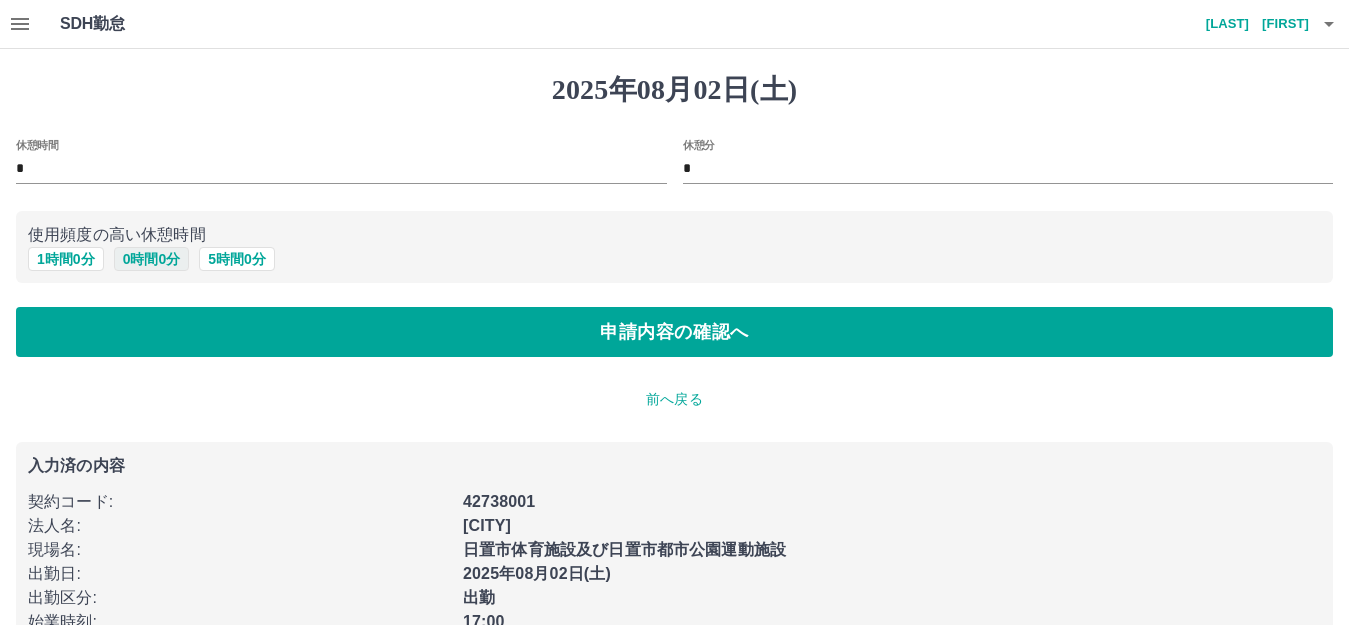 click on "0 時間 0 分" at bounding box center [152, 259] 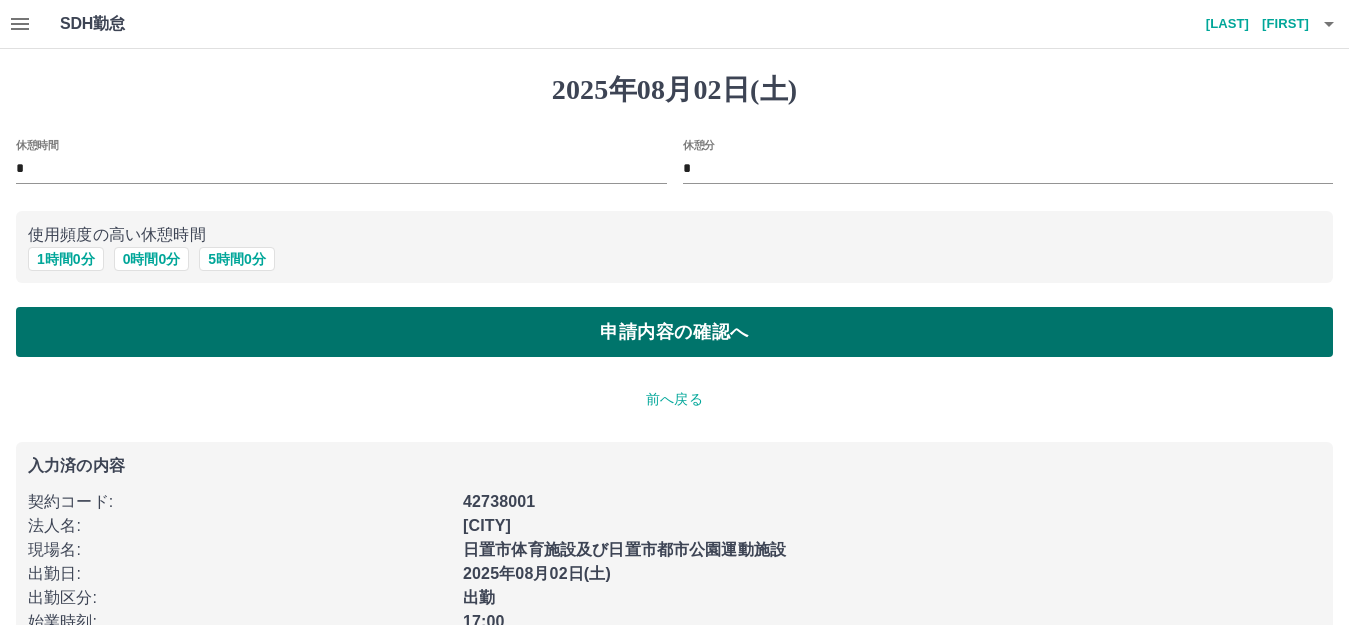 click on "申請内容の確認へ" at bounding box center (674, 332) 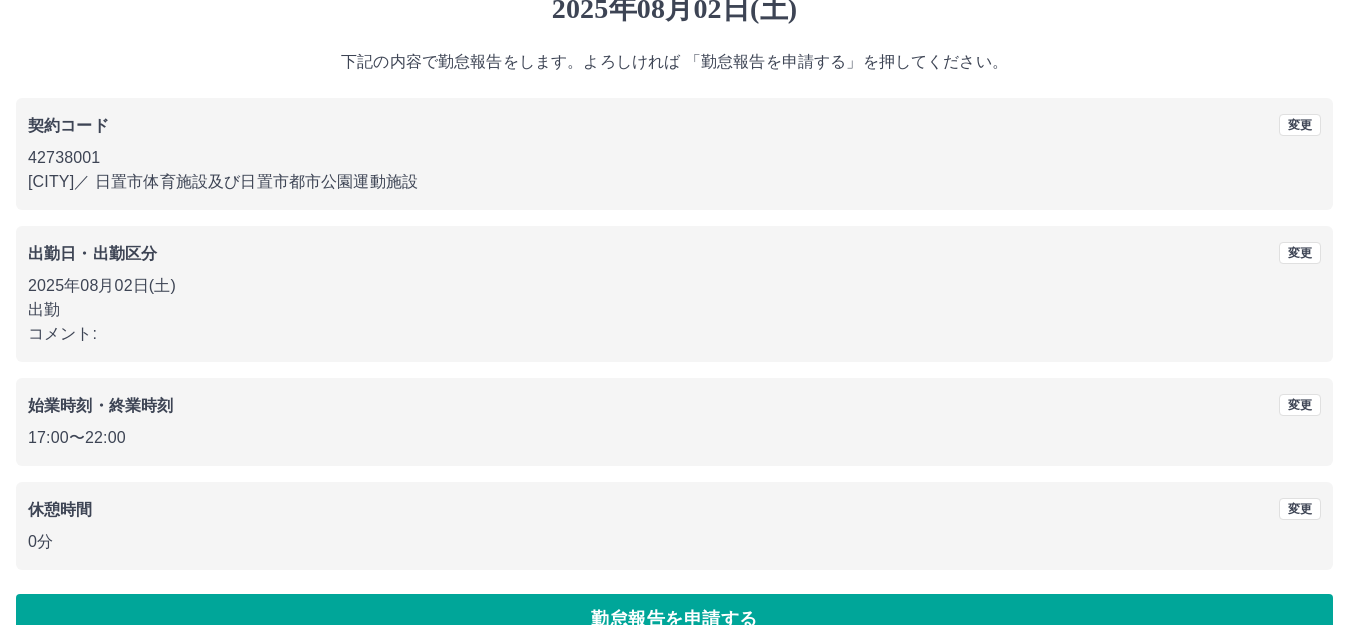 scroll, scrollTop: 124, scrollLeft: 0, axis: vertical 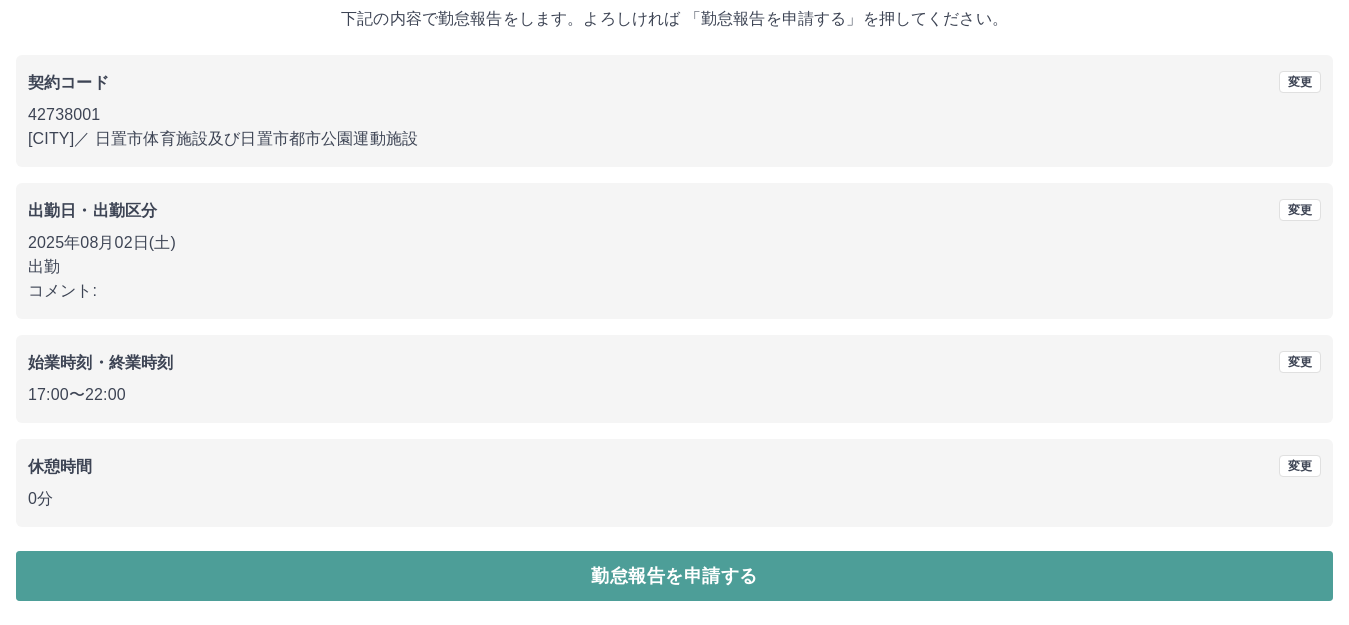 click on "勤怠報告を申請する" at bounding box center (674, 576) 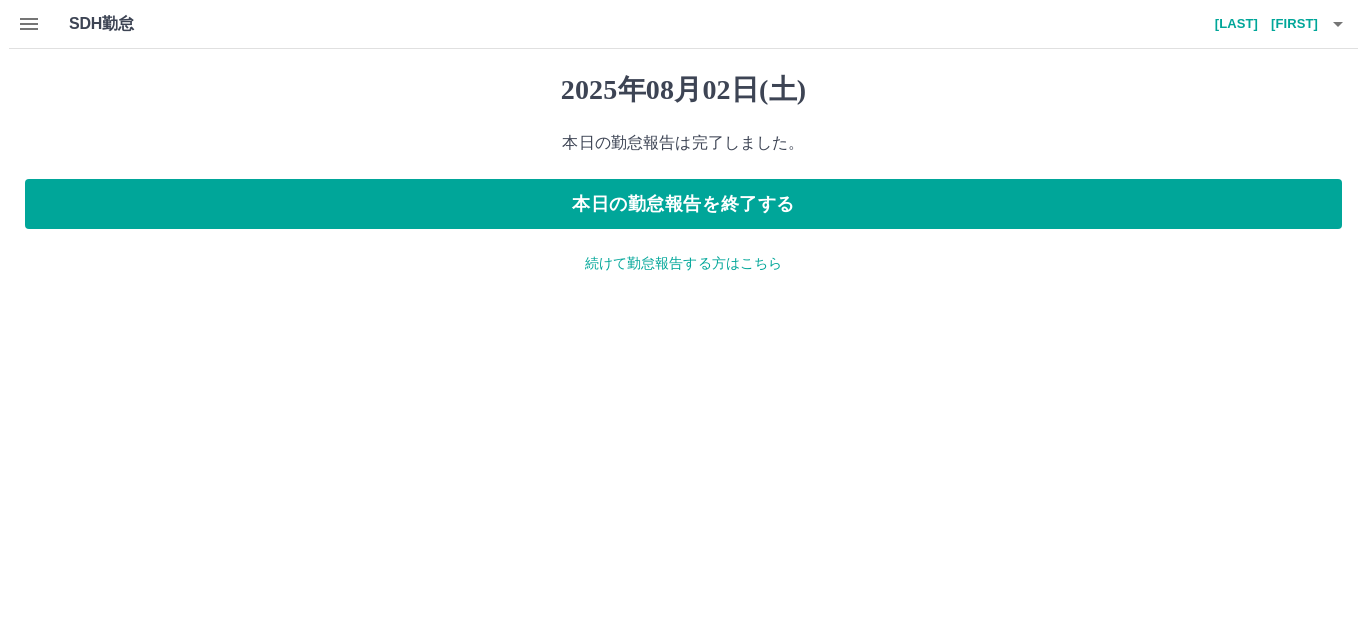 scroll, scrollTop: 0, scrollLeft: 0, axis: both 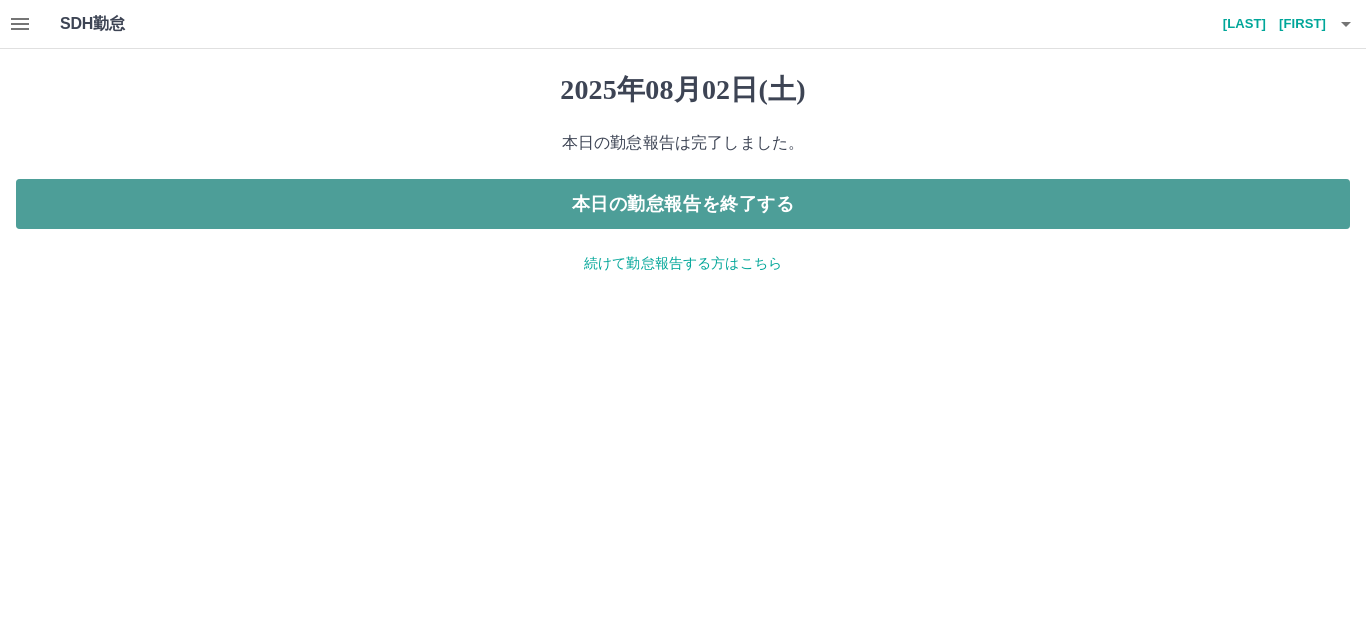 click on "本日の勤怠報告を終了する" at bounding box center [683, 204] 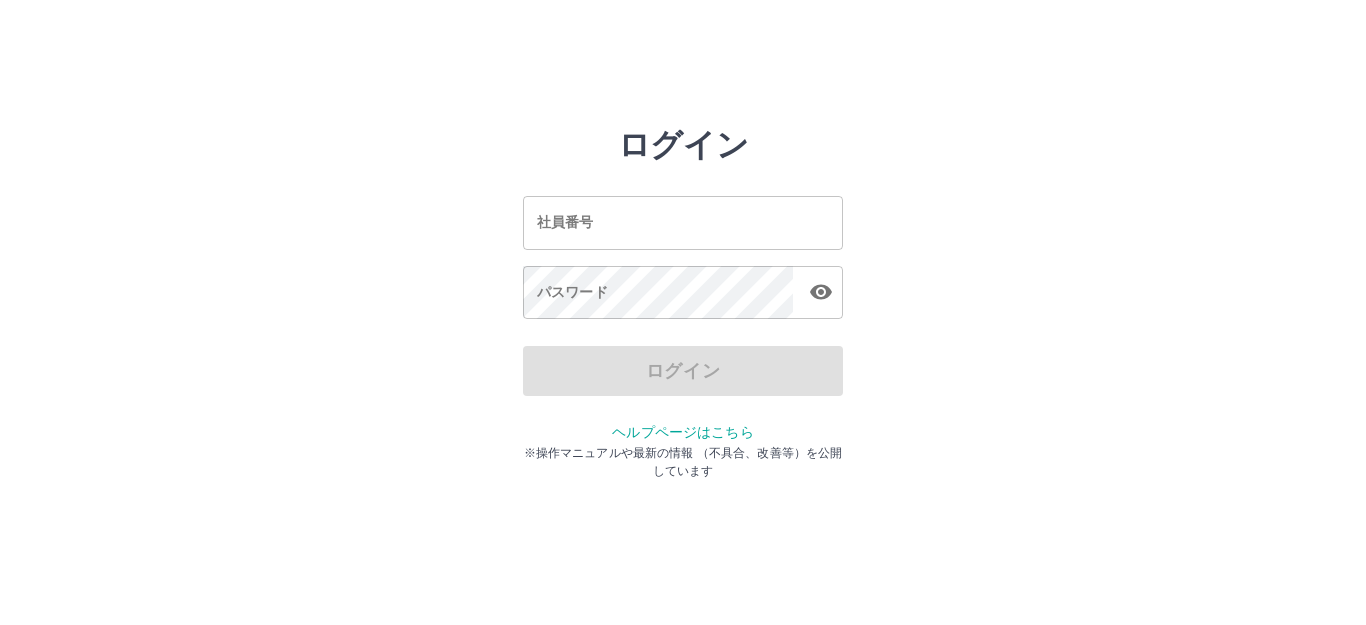 scroll, scrollTop: 0, scrollLeft: 0, axis: both 